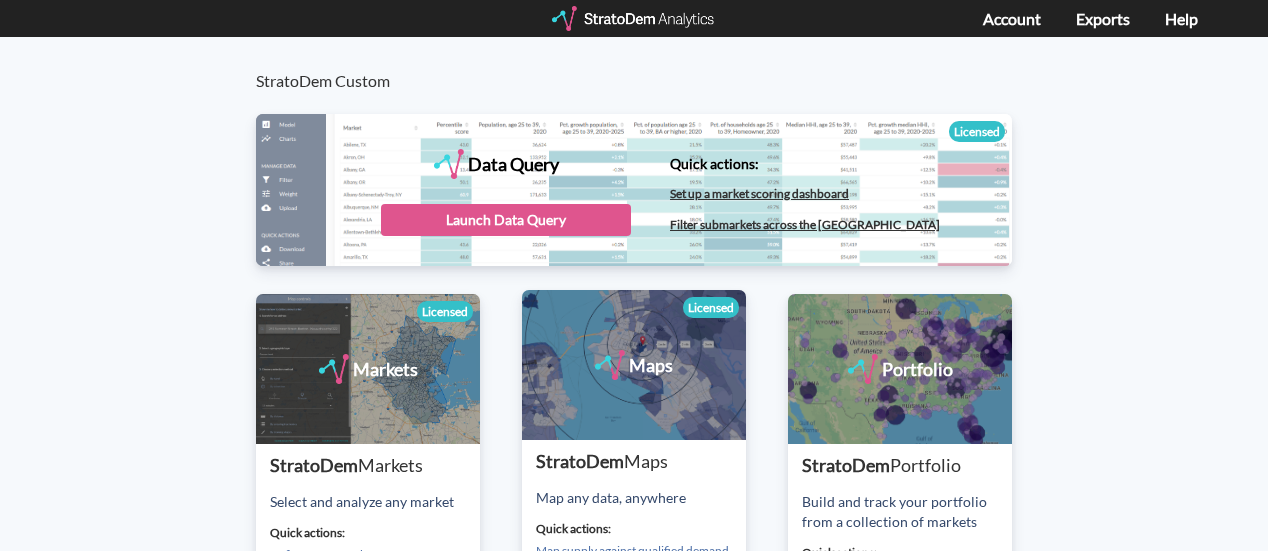 scroll, scrollTop: 0, scrollLeft: 0, axis: both 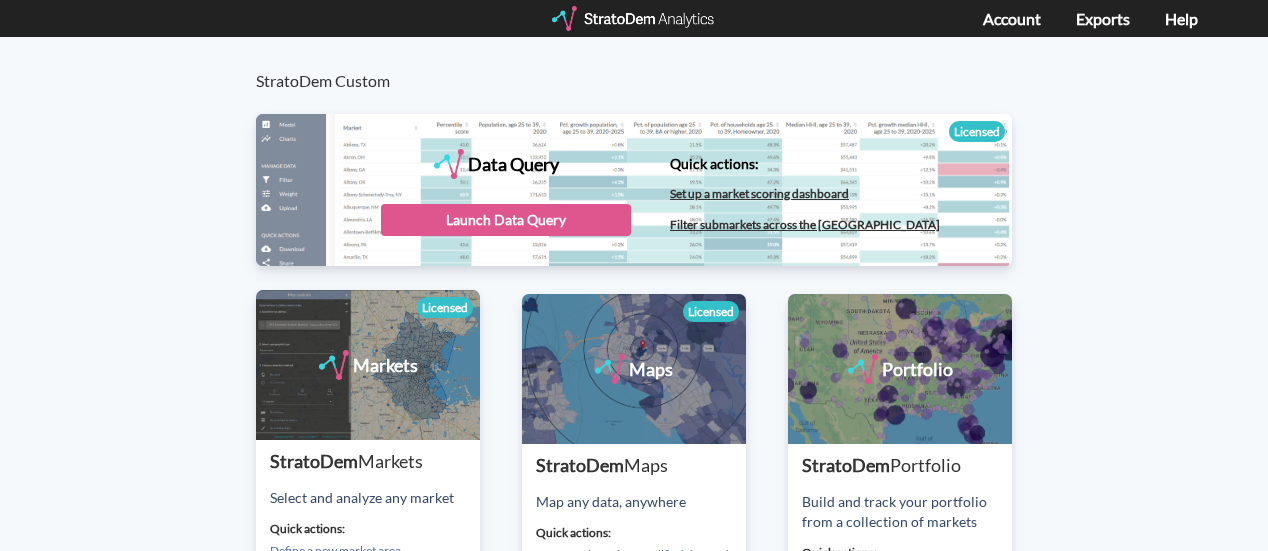 click on "Markets" at bounding box center [368, 365] 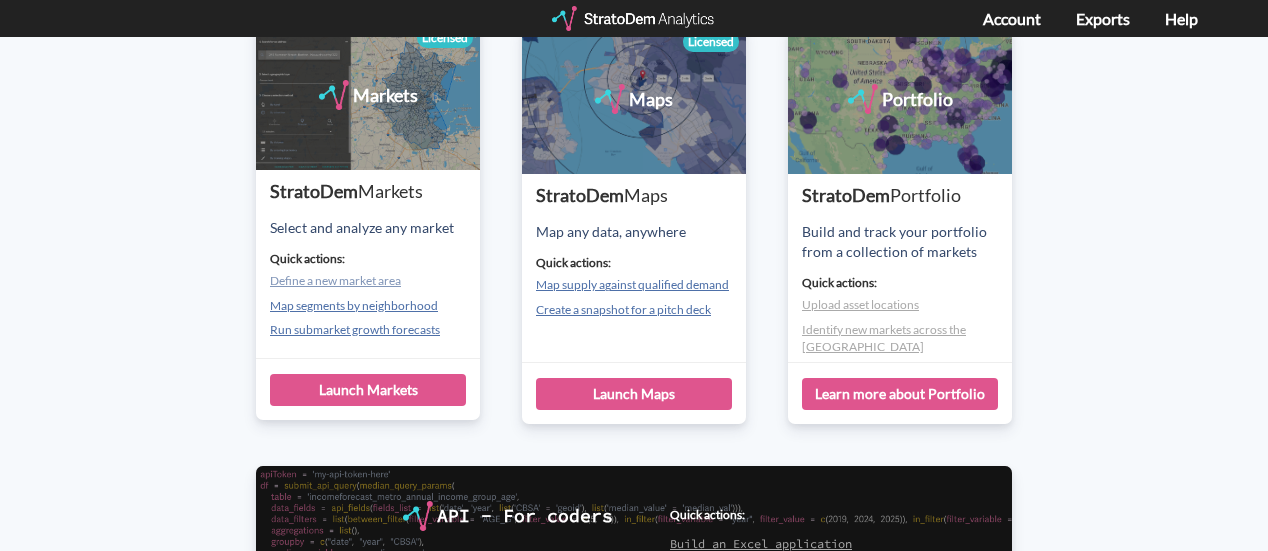 scroll, scrollTop: 300, scrollLeft: 0, axis: vertical 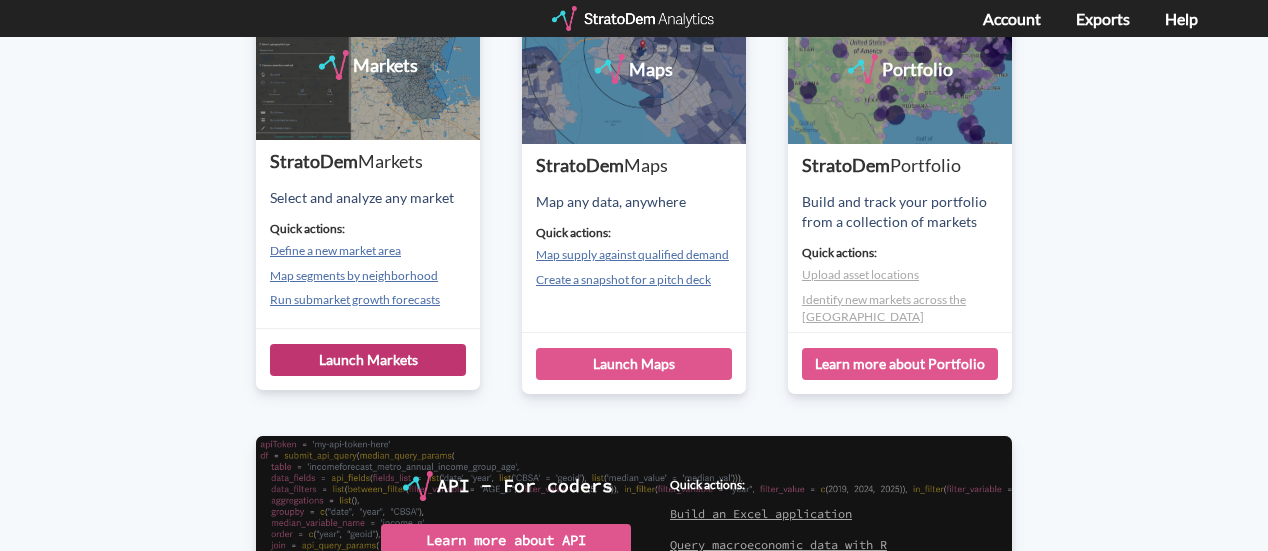 click on "Launch Markets" at bounding box center [368, 360] 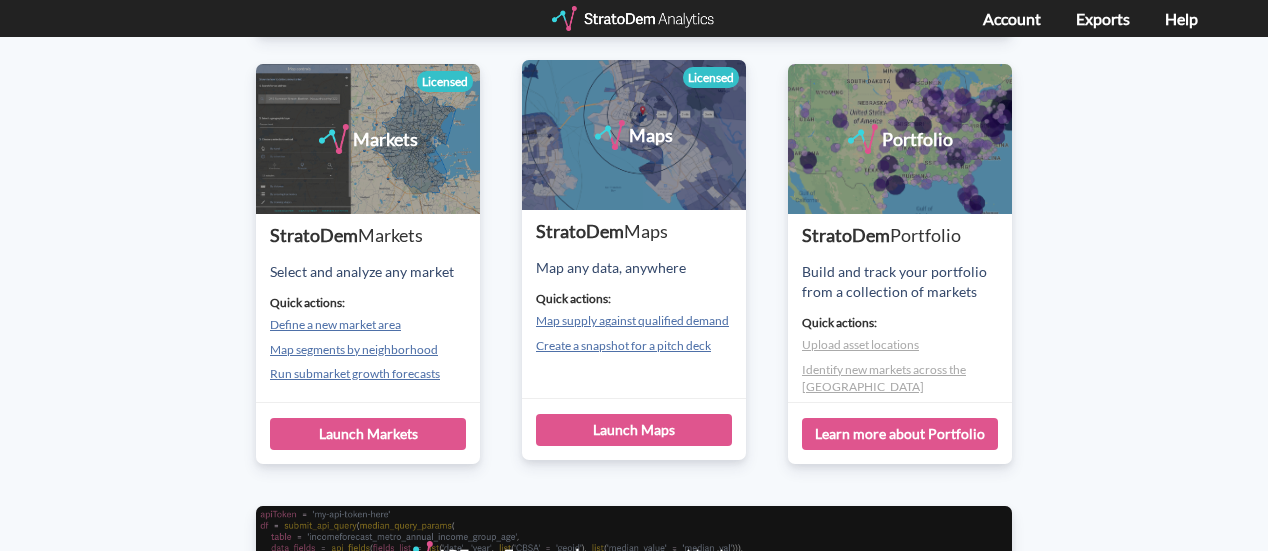 scroll, scrollTop: 200, scrollLeft: 0, axis: vertical 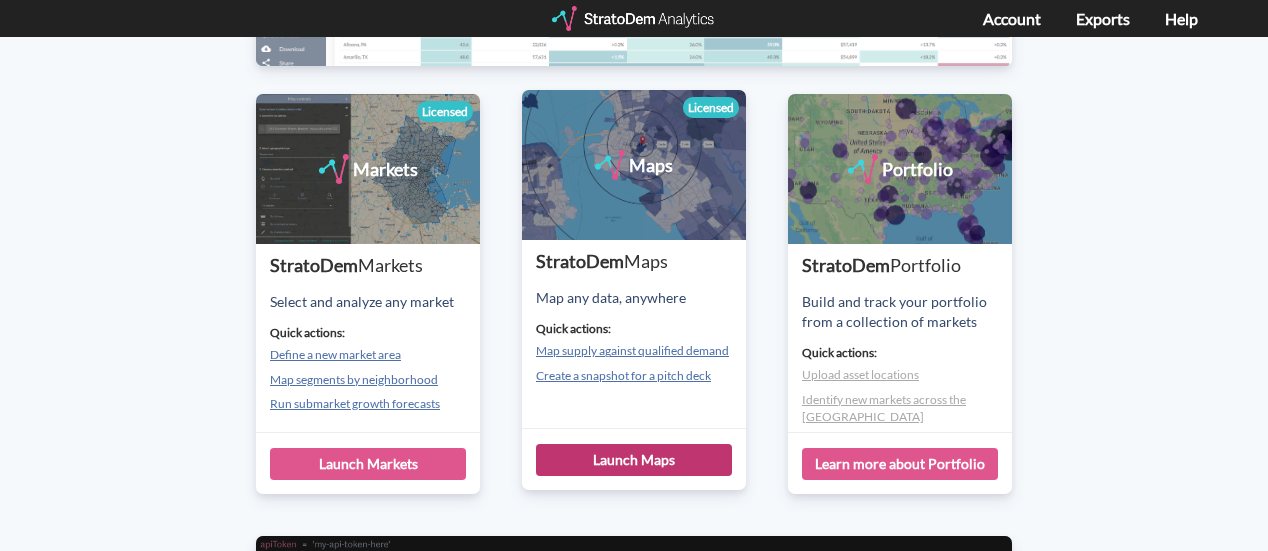 click on "Launch Maps" at bounding box center [634, 460] 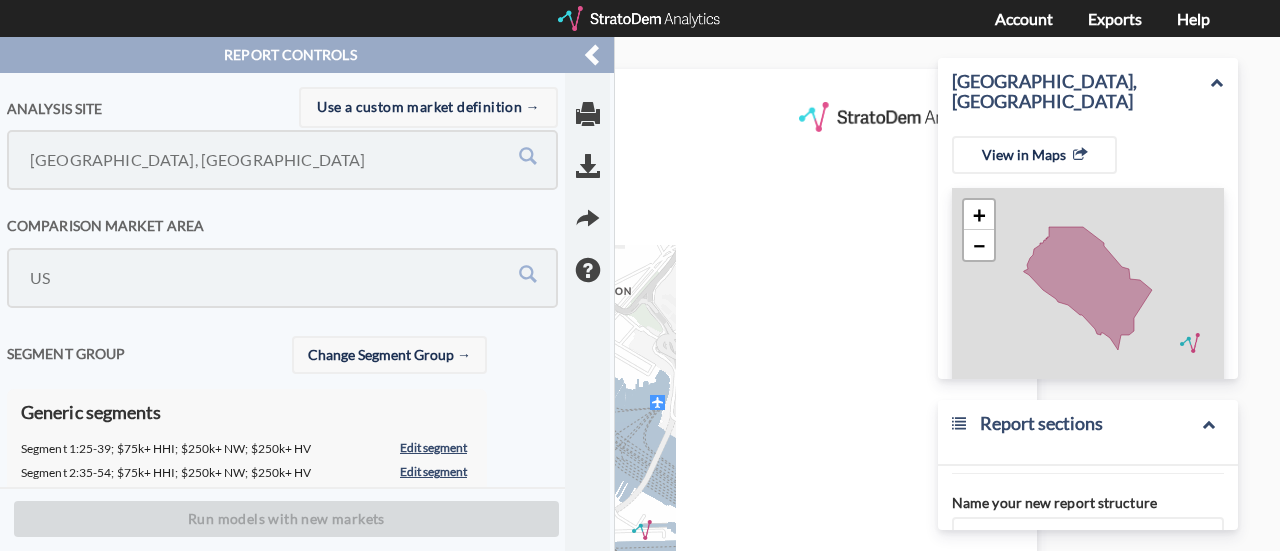 scroll, scrollTop: 0, scrollLeft: 0, axis: both 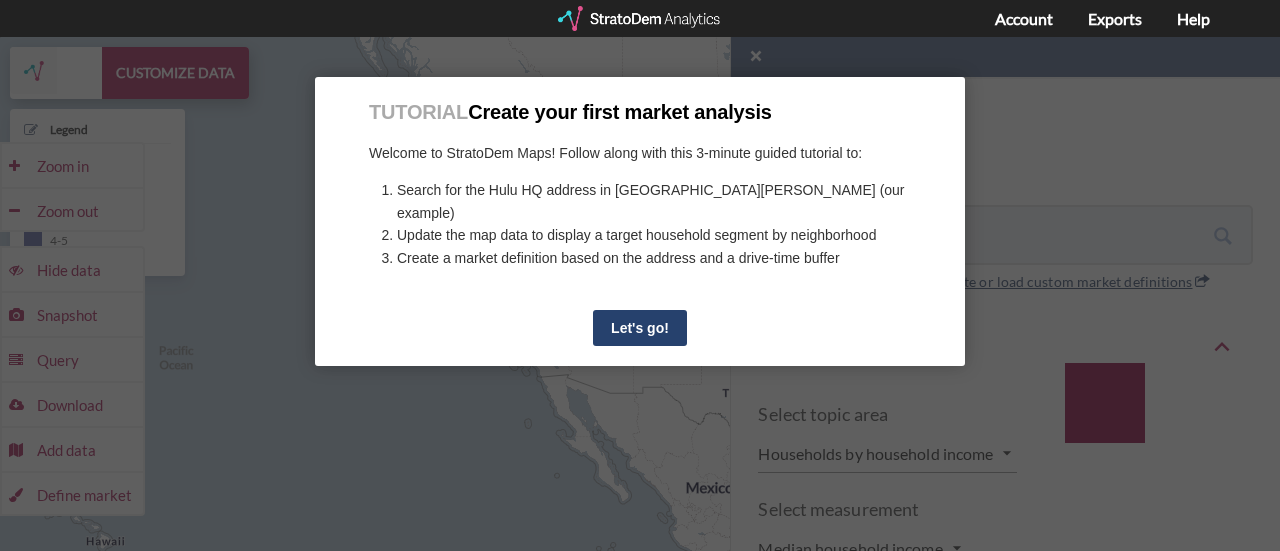 click on "Let's go!" at bounding box center (640, 328) 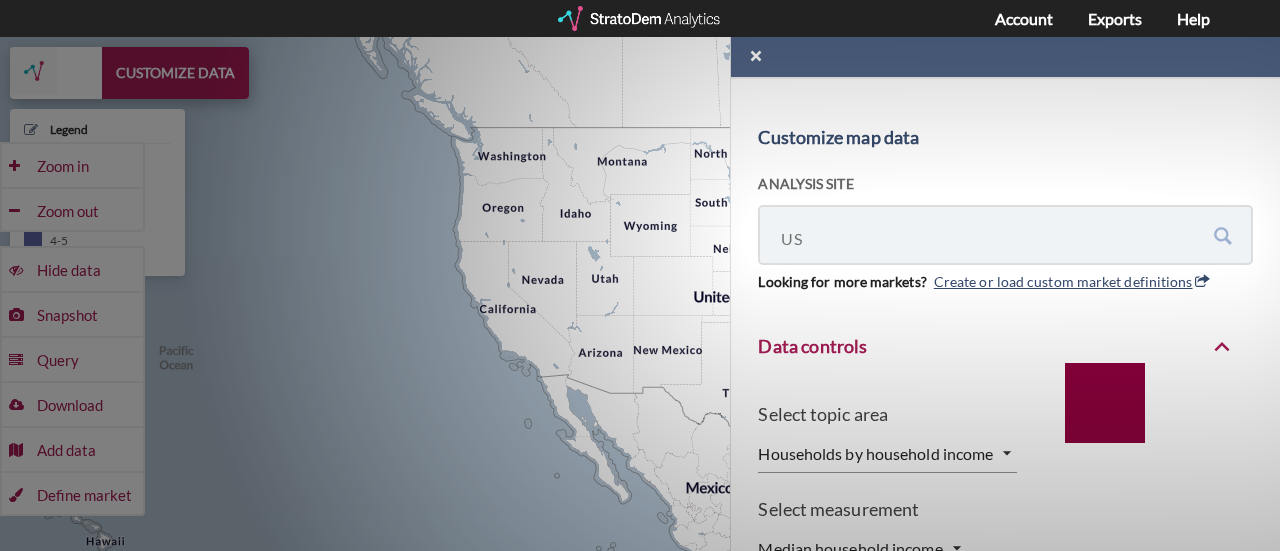 scroll, scrollTop: 0, scrollLeft: 0, axis: both 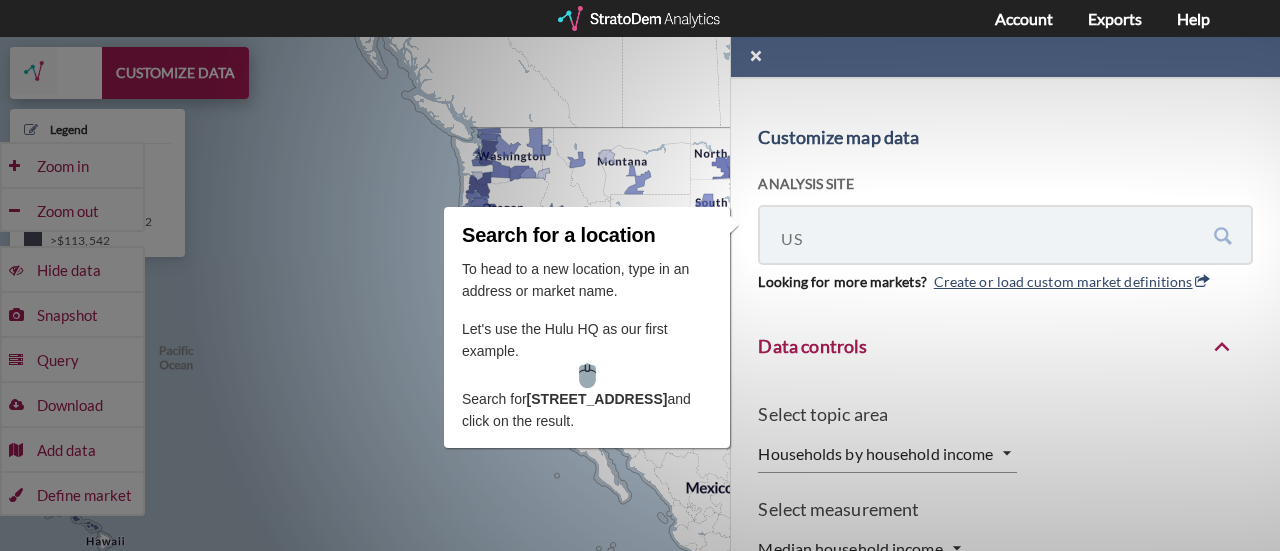click at bounding box center [640, 18] 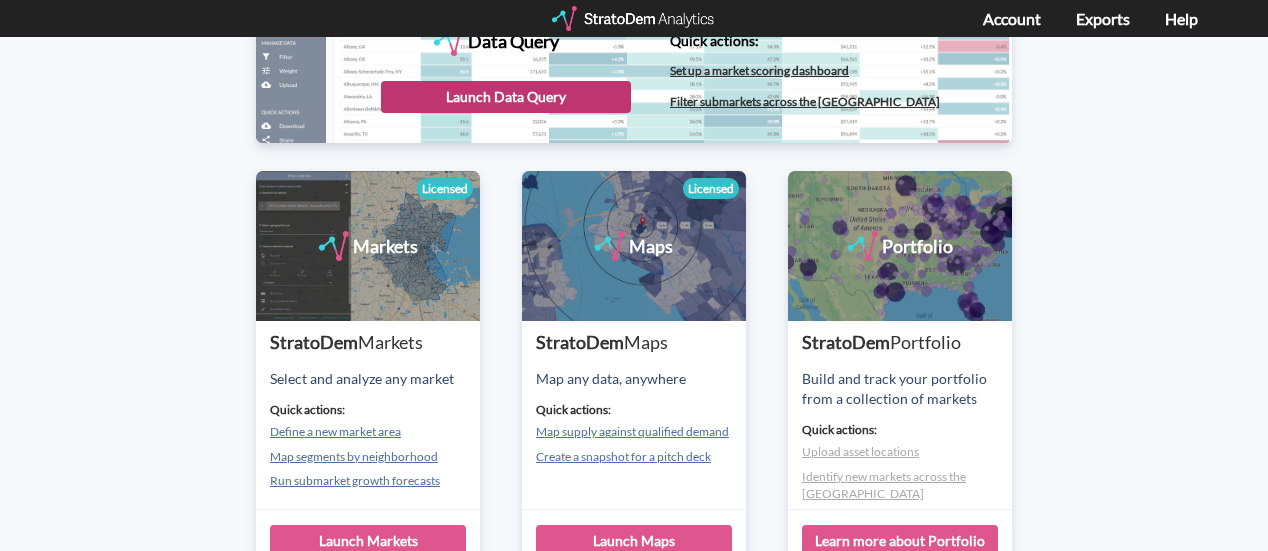 scroll, scrollTop: 0, scrollLeft: 0, axis: both 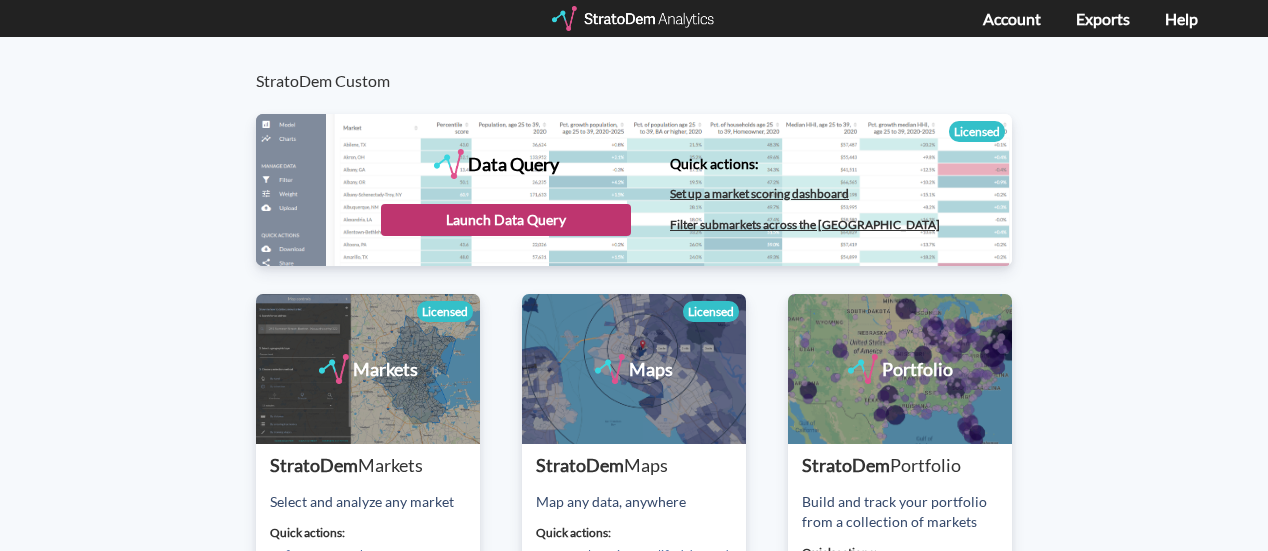 click on "Launch Data Query" at bounding box center [506, 220] 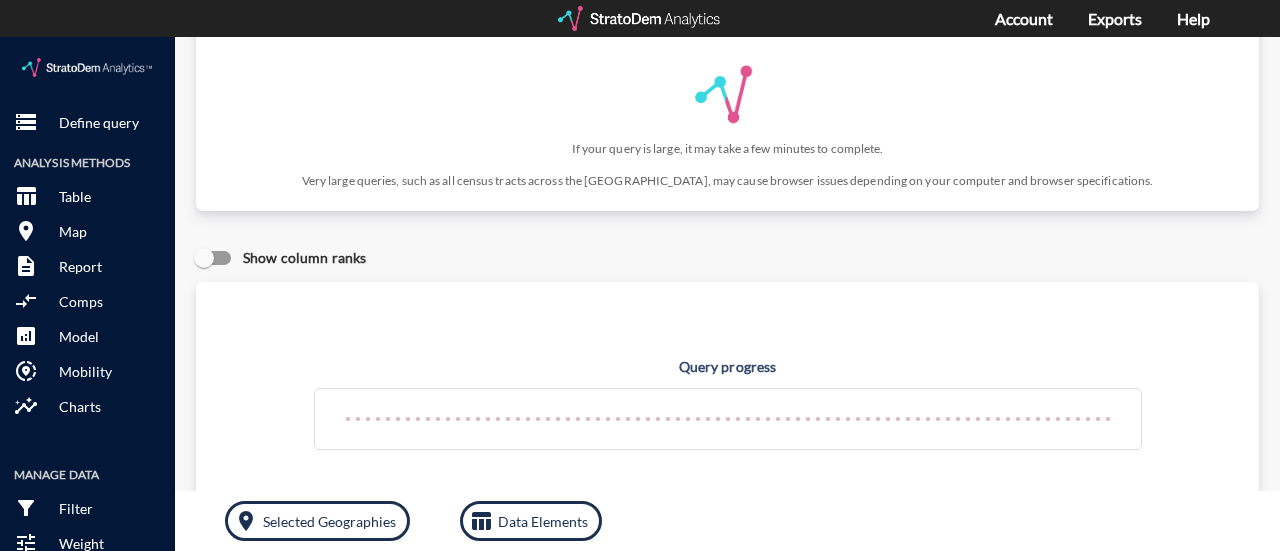 scroll, scrollTop: 0, scrollLeft: 0, axis: both 